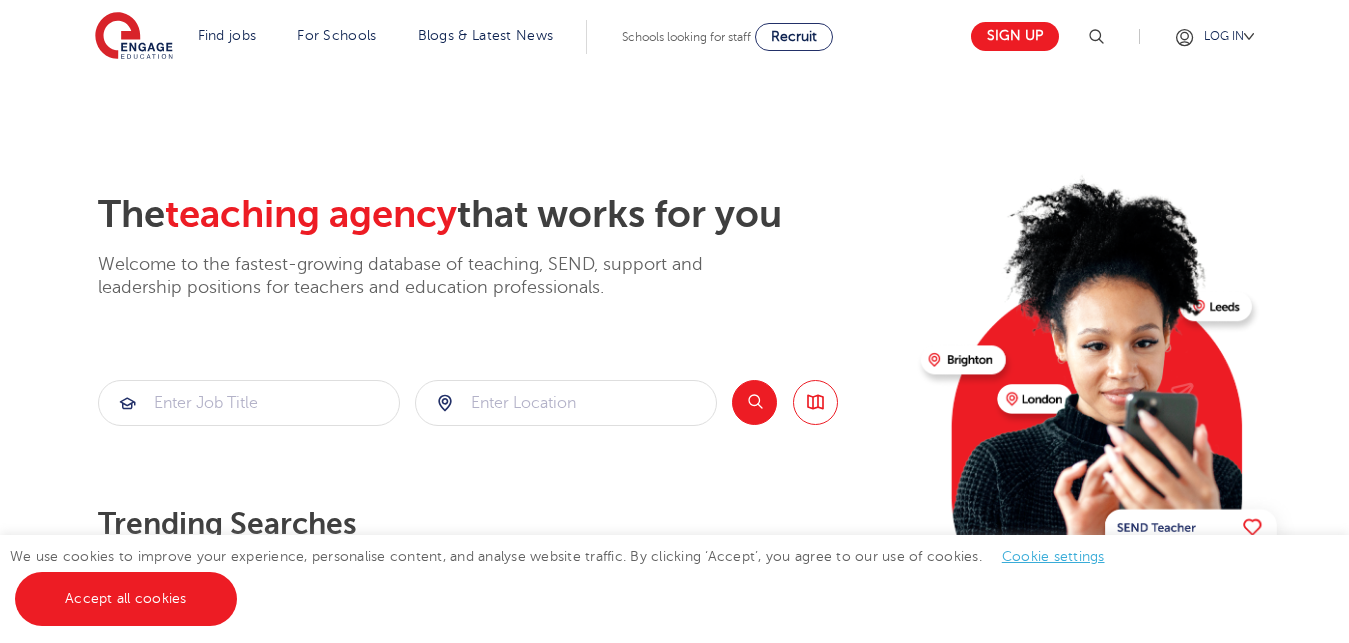 scroll, scrollTop: 0, scrollLeft: 0, axis: both 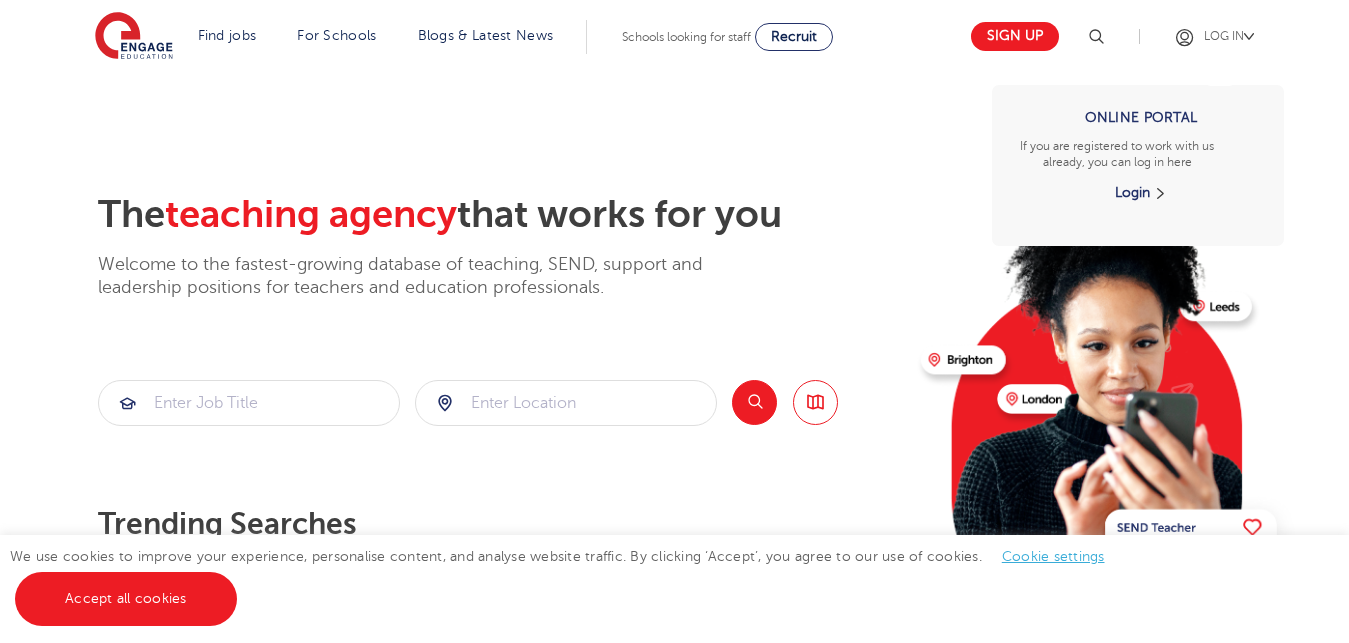 click on "LOG IN
Online Portal
If you are registered to work with us
already, you can log in here
Login" at bounding box center (1226, 36) 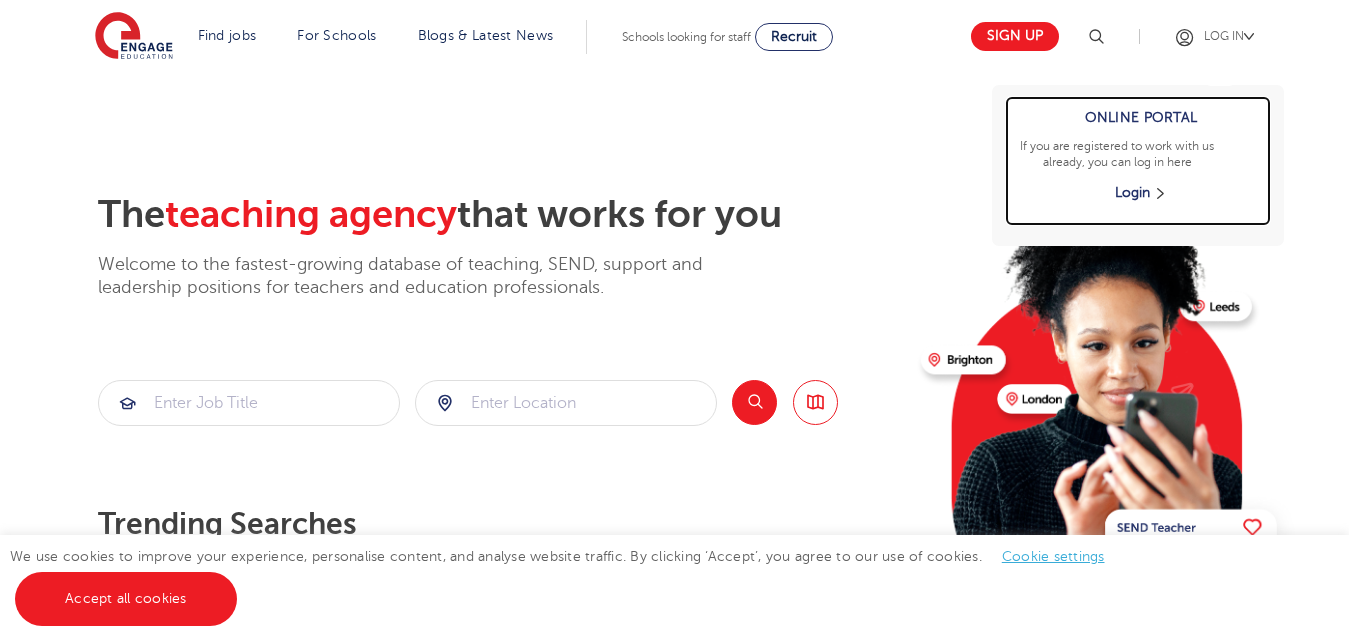 click on "Login" at bounding box center [1140, 193] 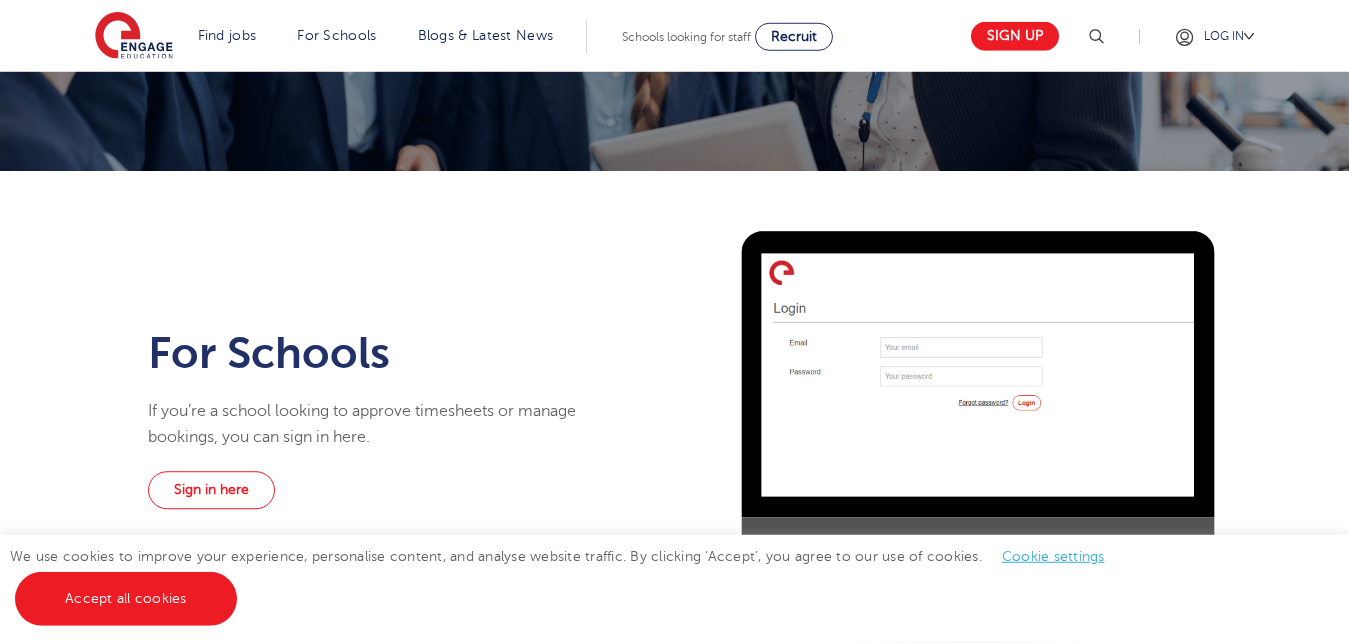 scroll, scrollTop: 347, scrollLeft: 0, axis: vertical 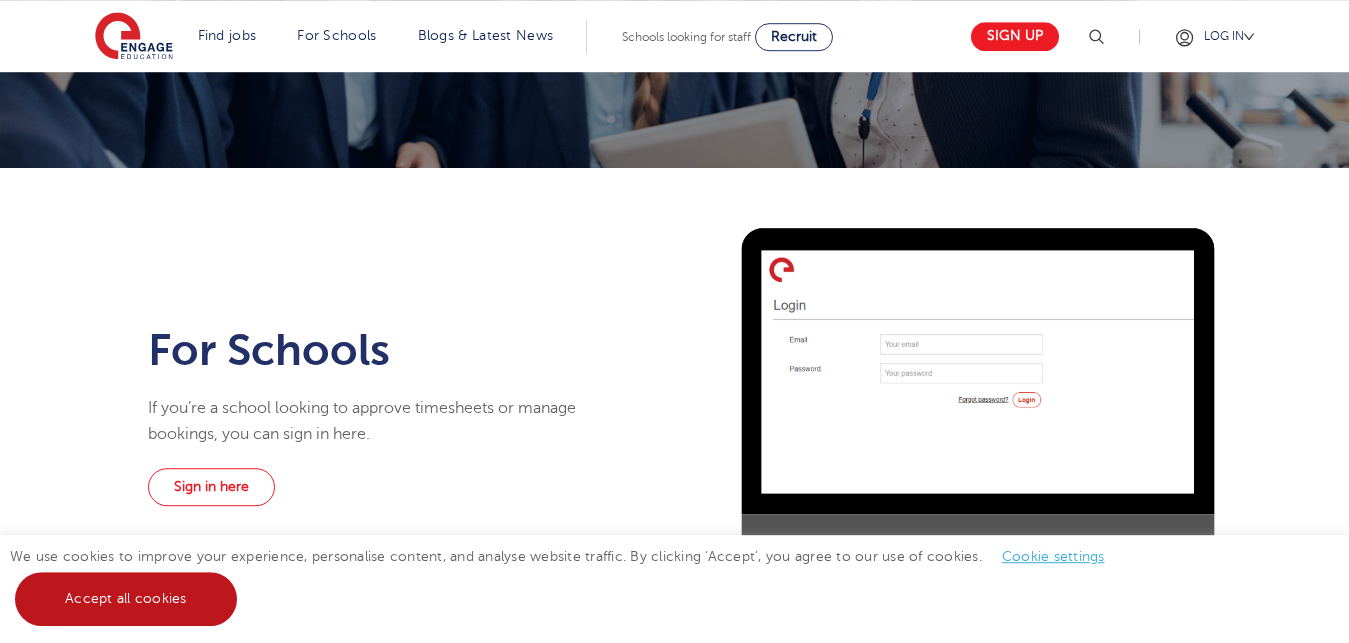 click on "Accept all cookies" at bounding box center (126, 599) 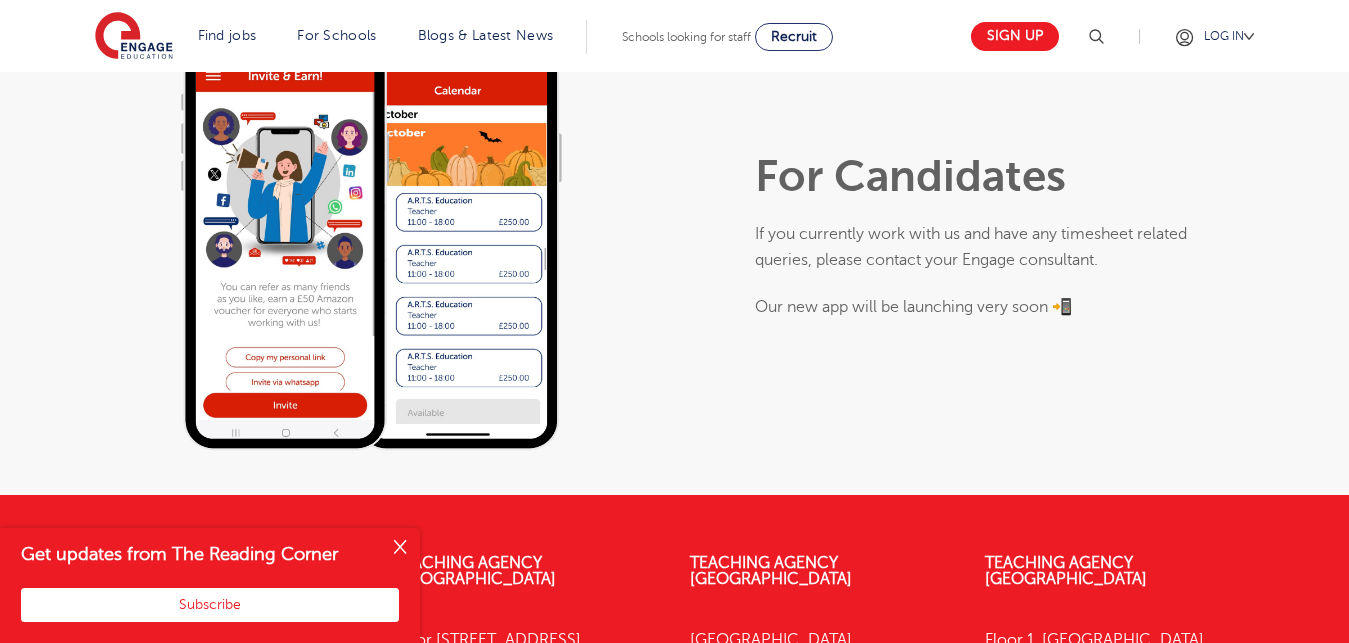 scroll, scrollTop: 1068, scrollLeft: 0, axis: vertical 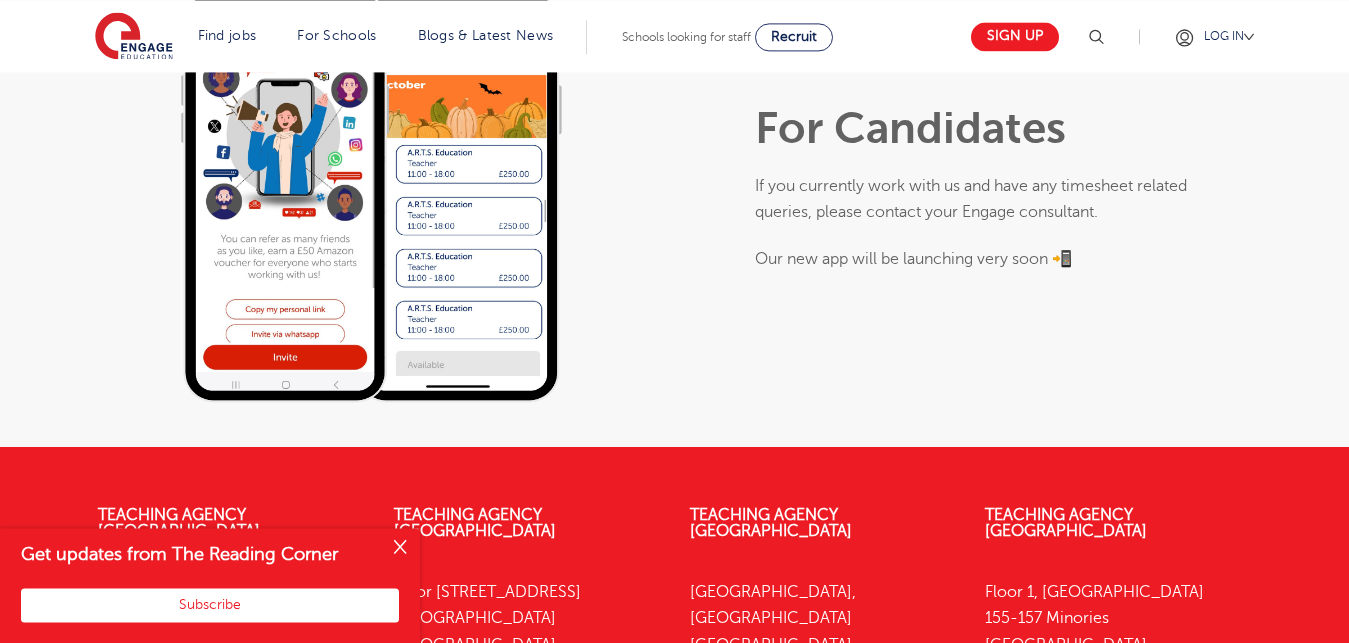 click at bounding box center [400, 548] 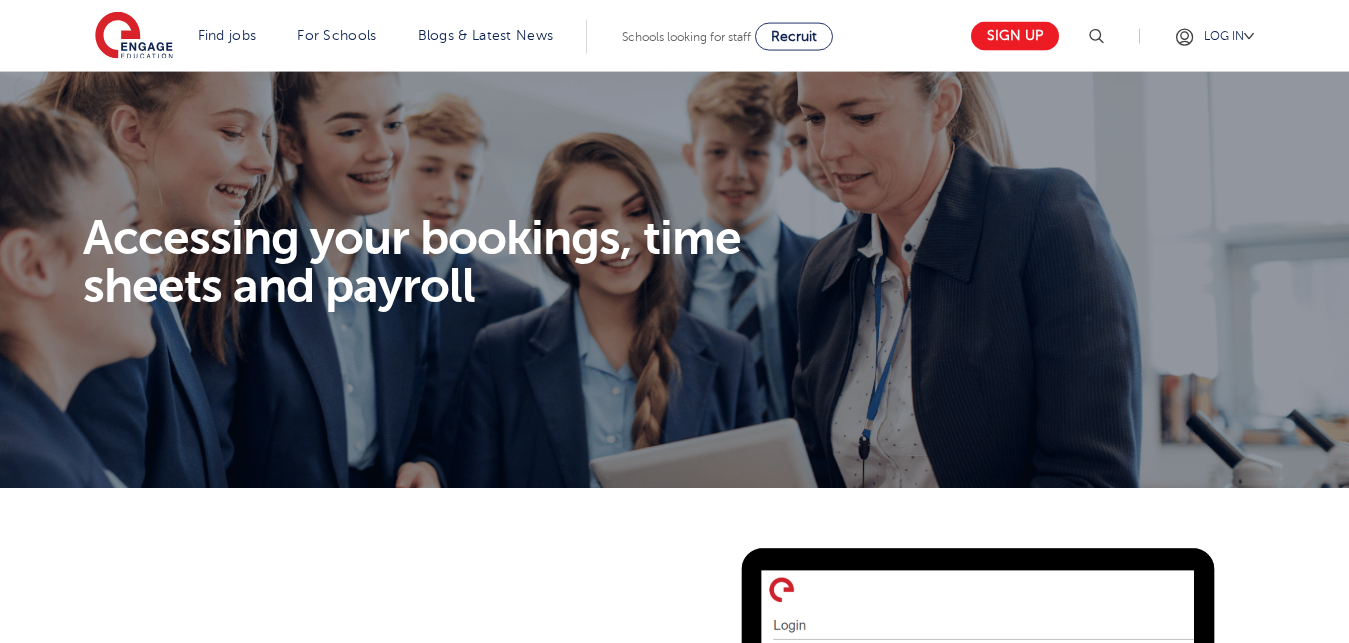 scroll, scrollTop: 0, scrollLeft: 0, axis: both 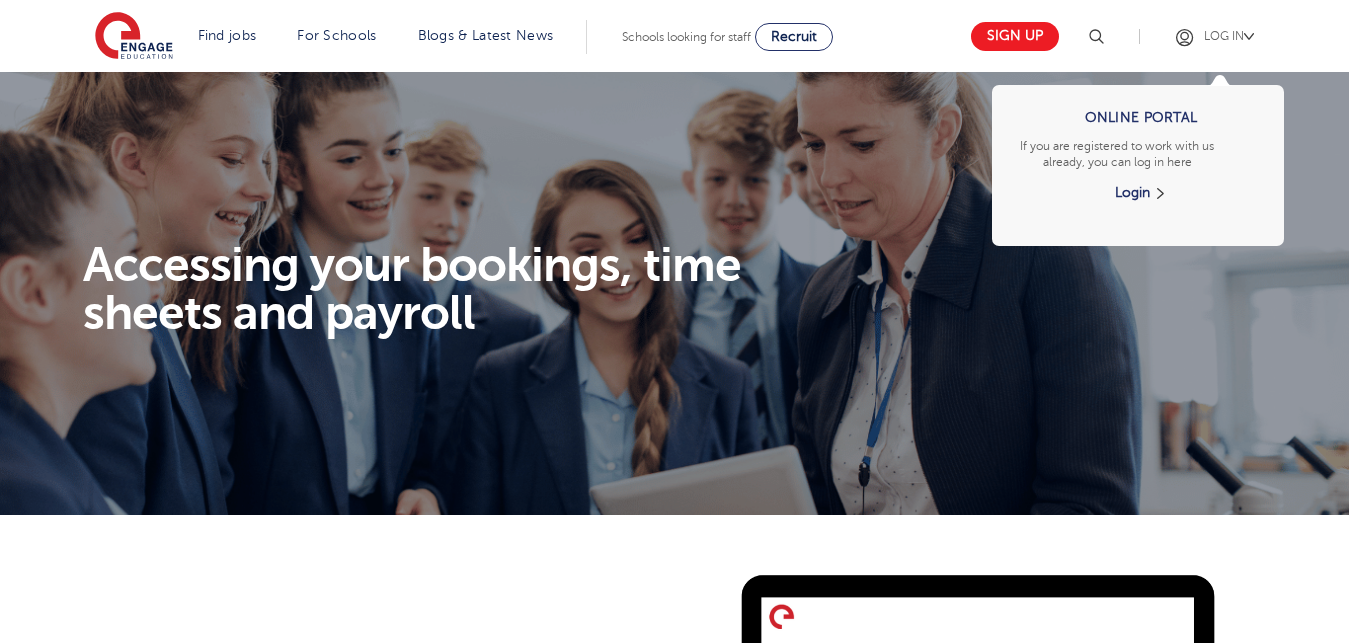 click on "LOG IN
Online Portal
If you are registered to work with us
already, you can log in here
Login" at bounding box center (1226, 36) 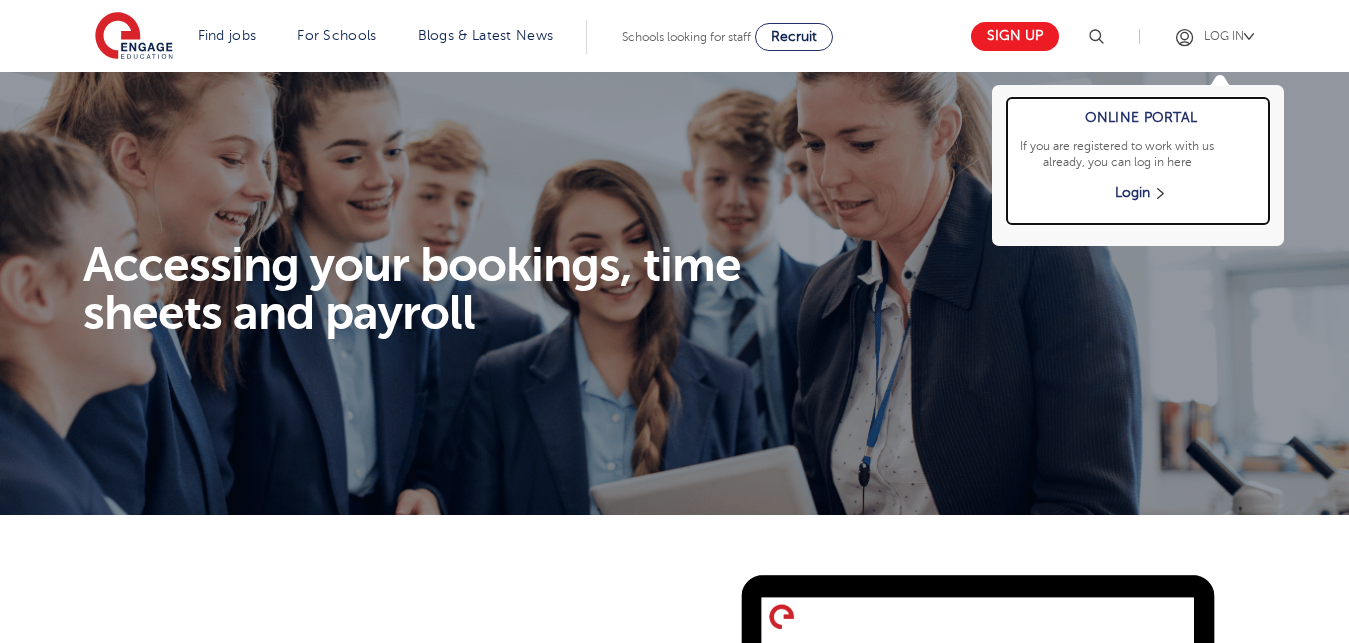 click on "Online Portal" at bounding box center [1140, 116] 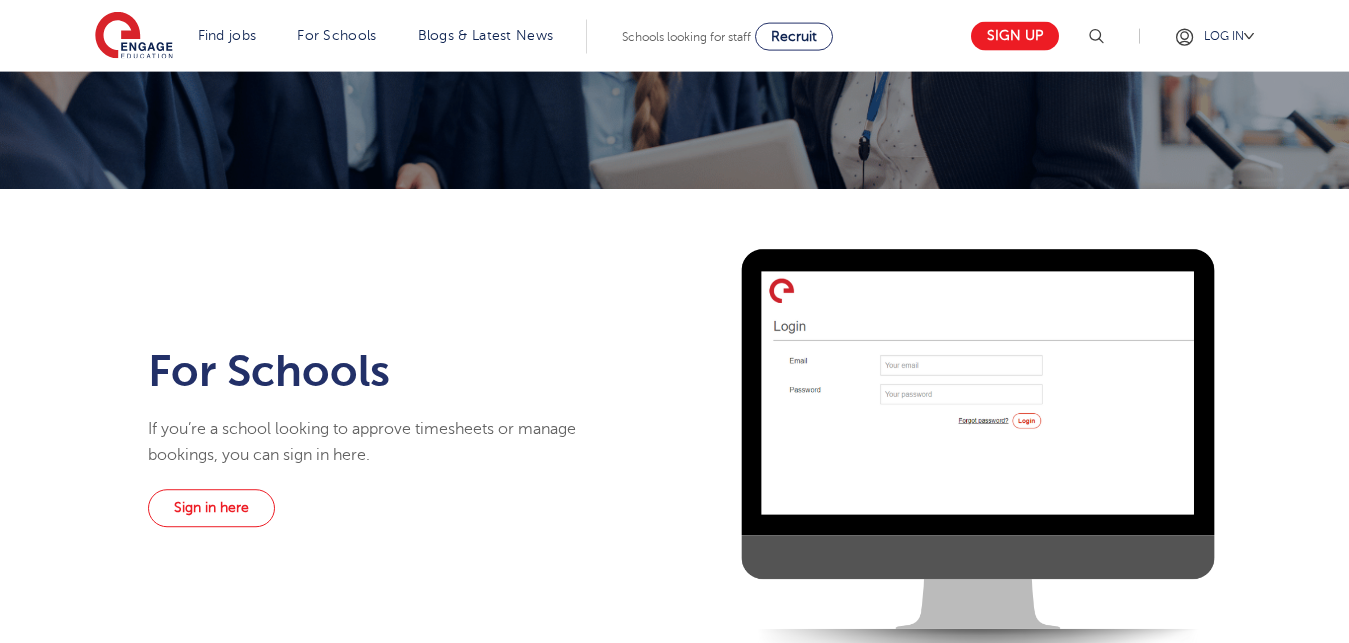 scroll, scrollTop: 367, scrollLeft: 0, axis: vertical 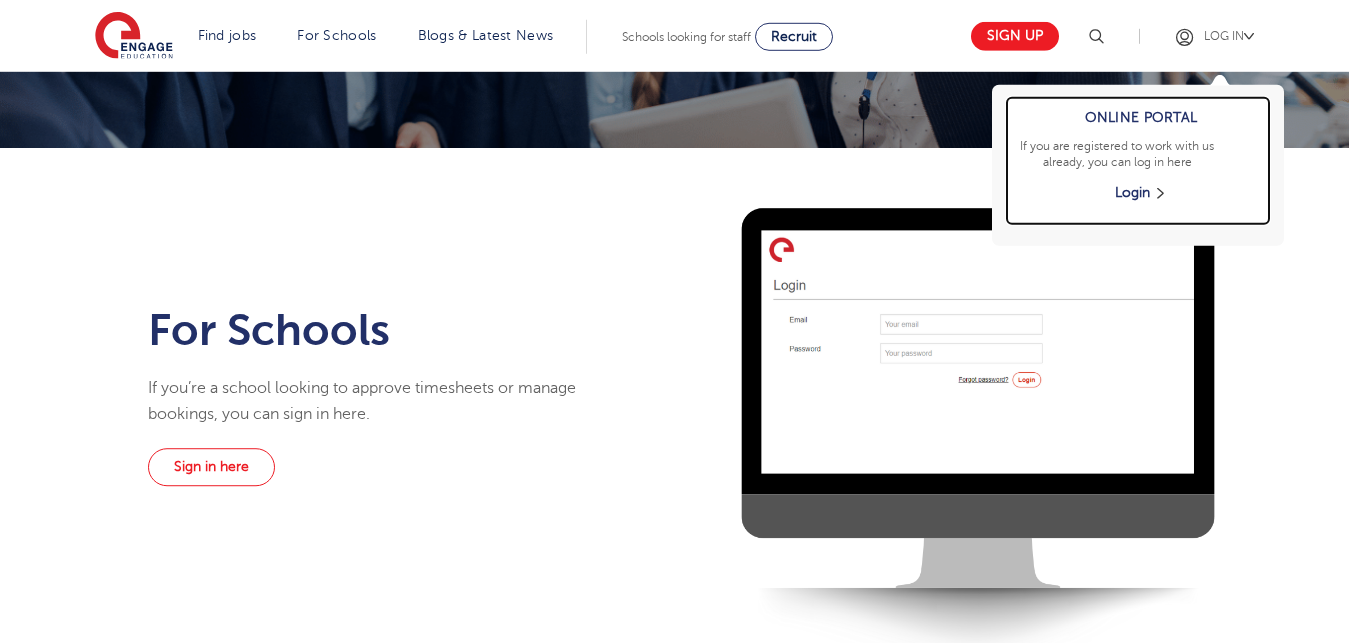 click on "Login" at bounding box center [1140, 193] 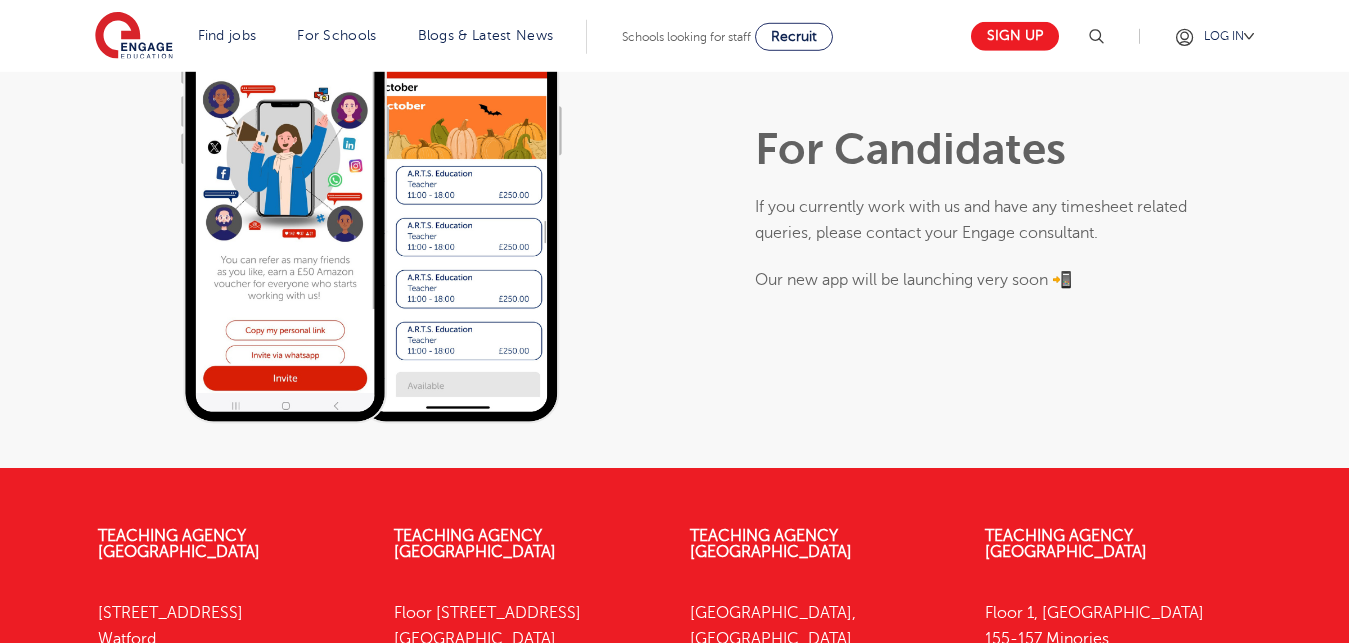 scroll, scrollTop: 1088, scrollLeft: 0, axis: vertical 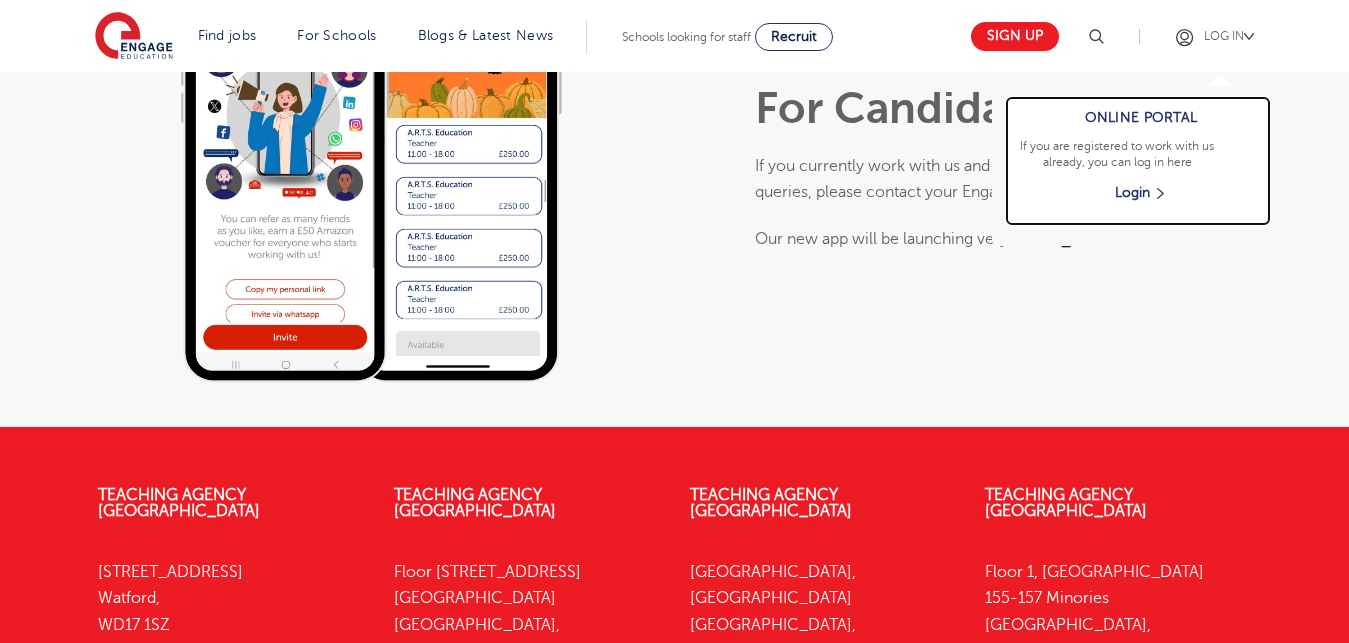 click on "Login" at bounding box center [1140, 193] 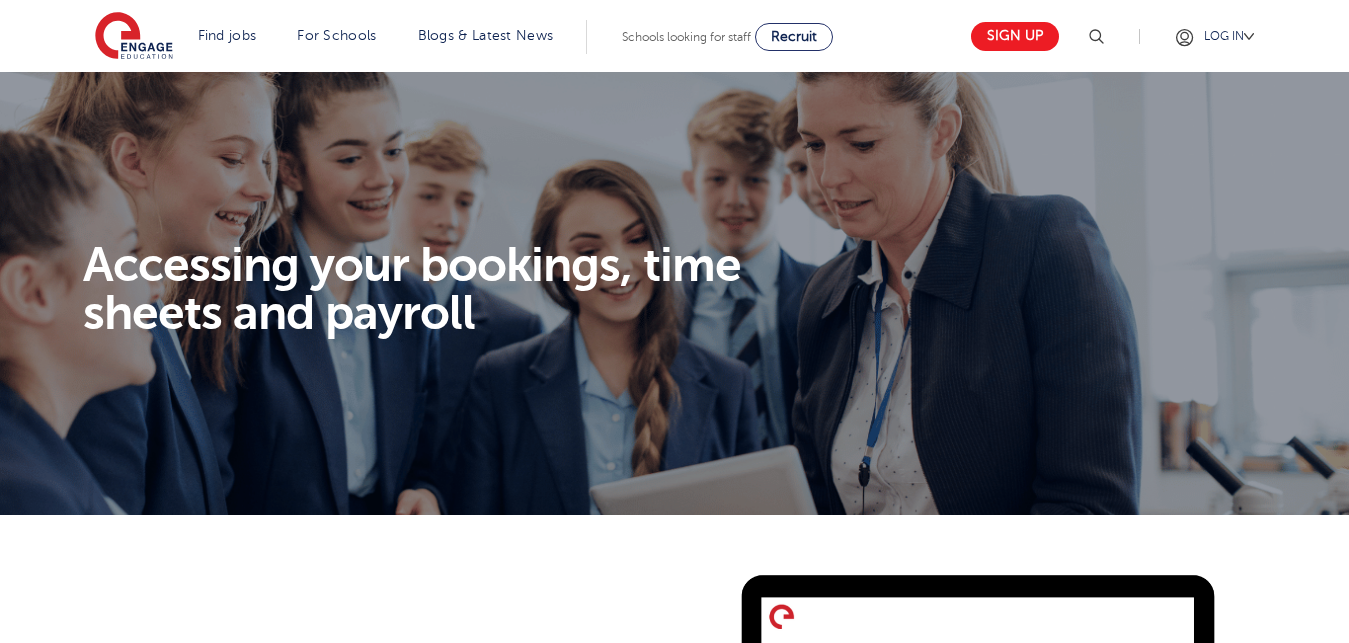 scroll, scrollTop: 0, scrollLeft: 0, axis: both 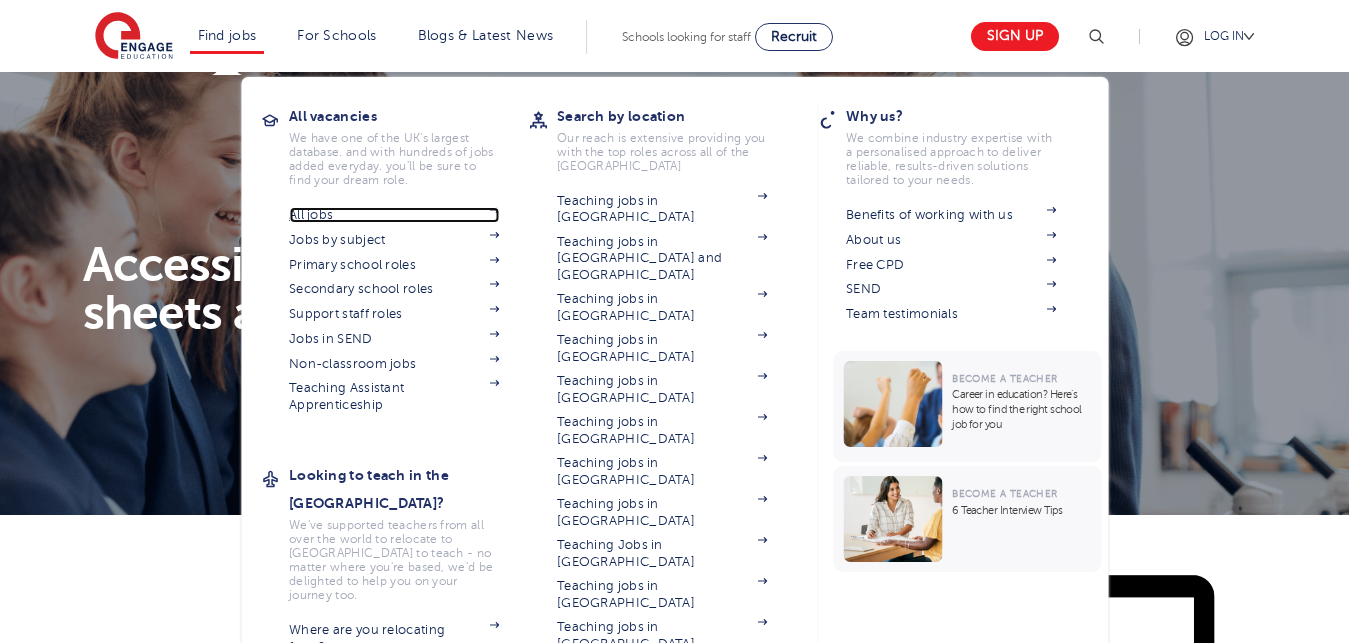 click on "All jobs" at bounding box center [394, 215] 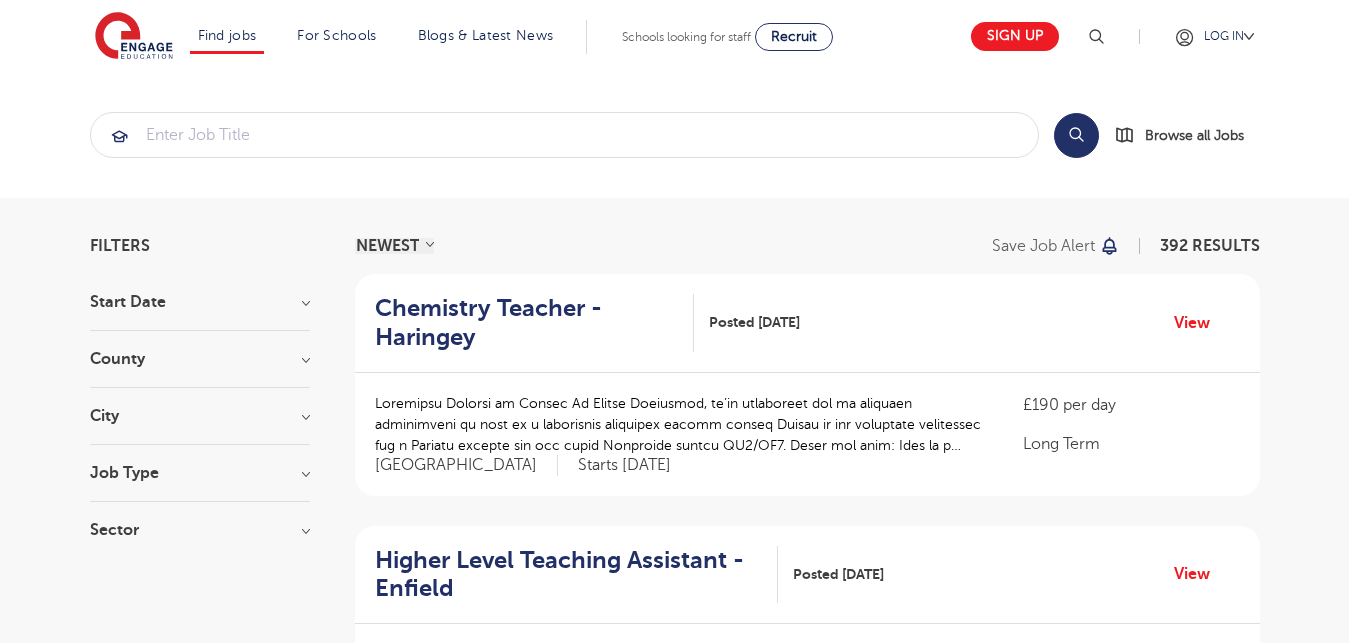 scroll, scrollTop: 0, scrollLeft: 0, axis: both 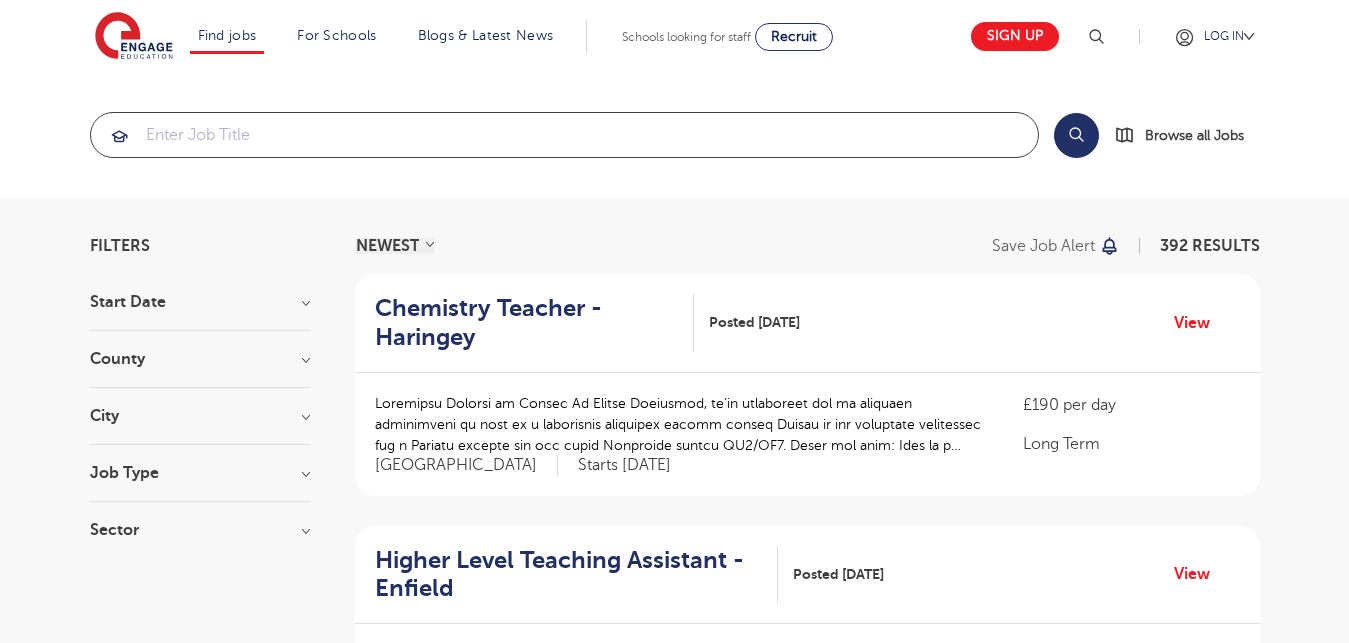 click at bounding box center [564, 135] 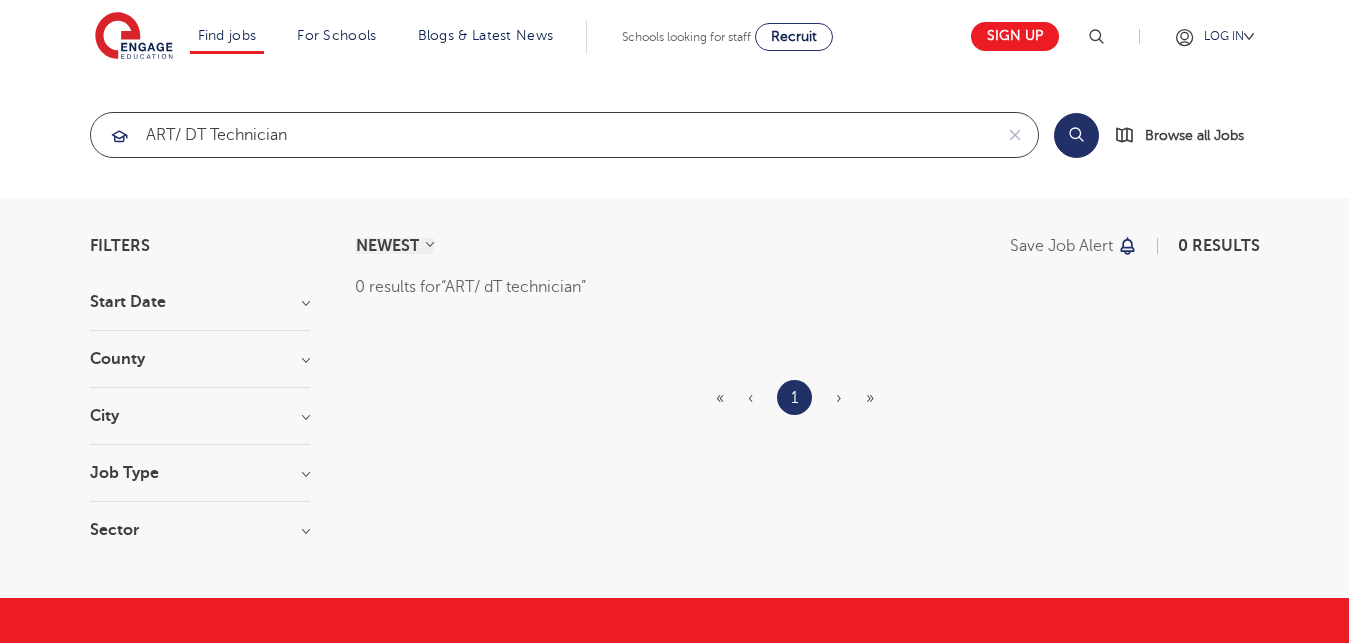 click on "ART/ dT technician" at bounding box center (541, 135) 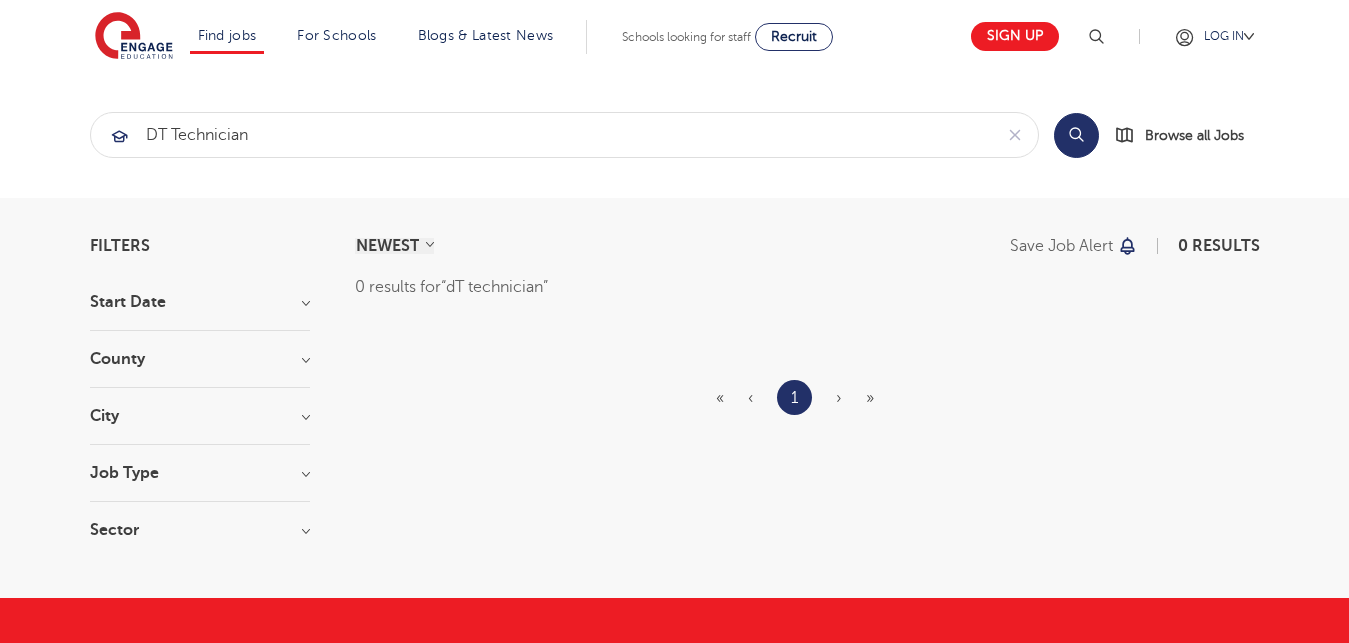 click on "Search" at bounding box center [1076, 135] 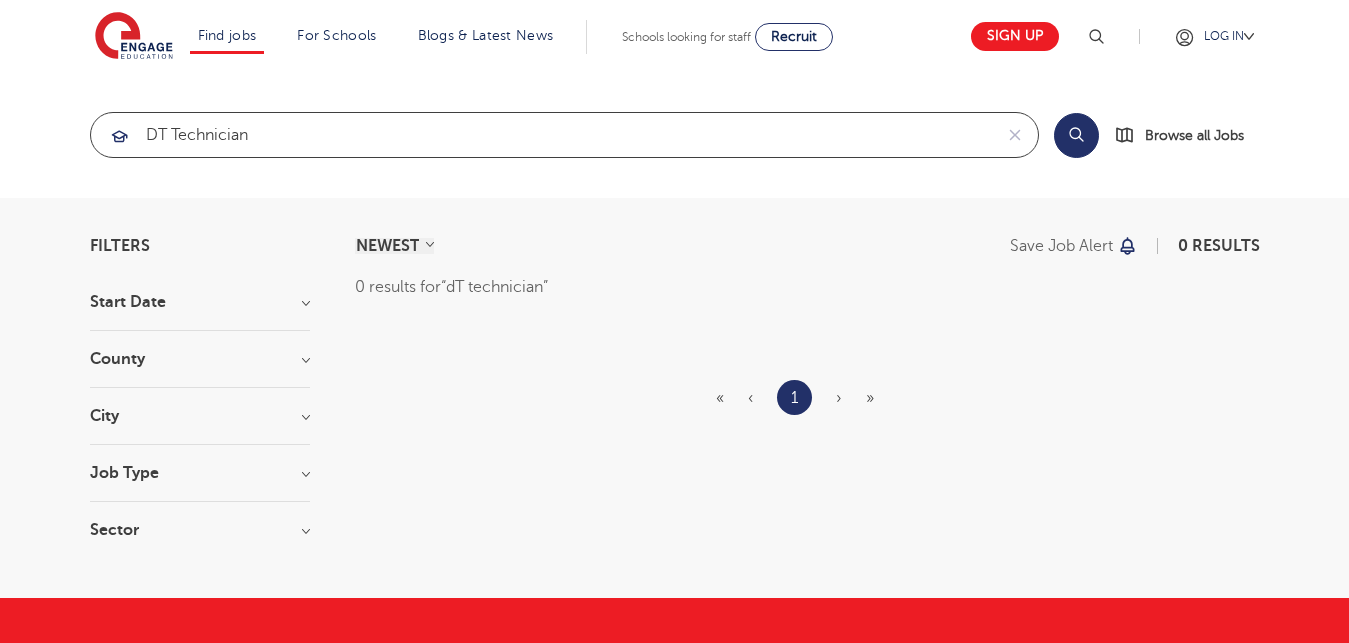 click on "dT technician" at bounding box center (541, 135) 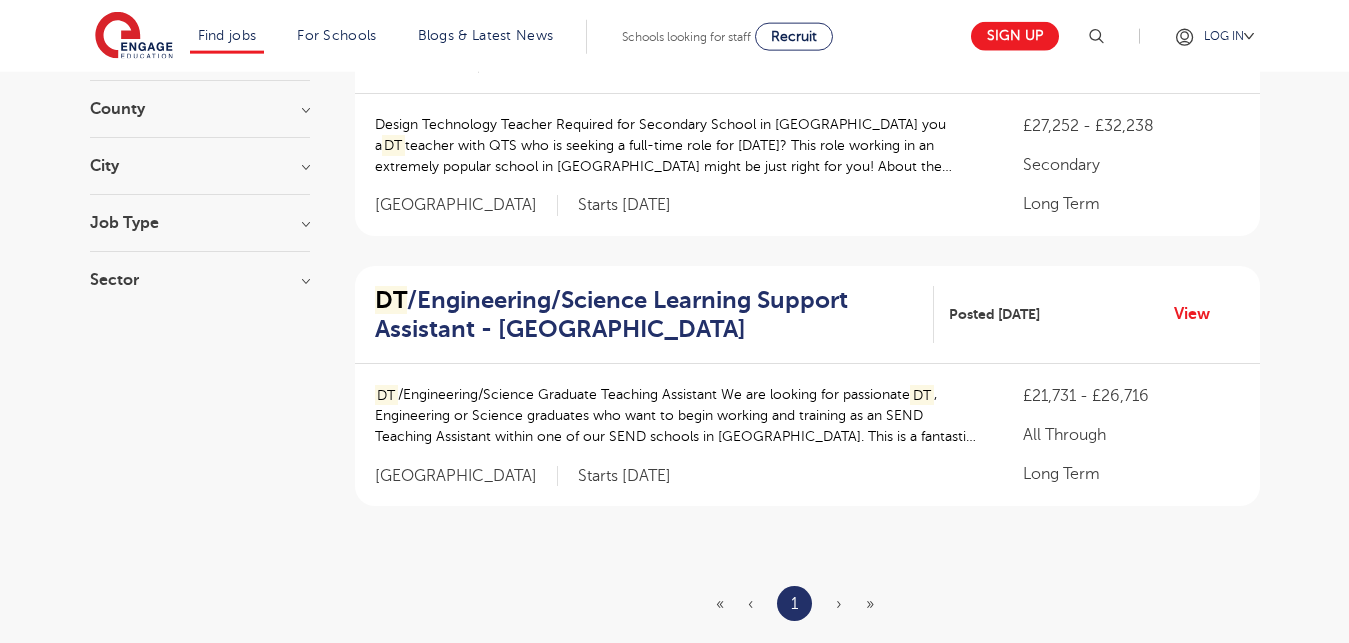 scroll, scrollTop: 252, scrollLeft: 0, axis: vertical 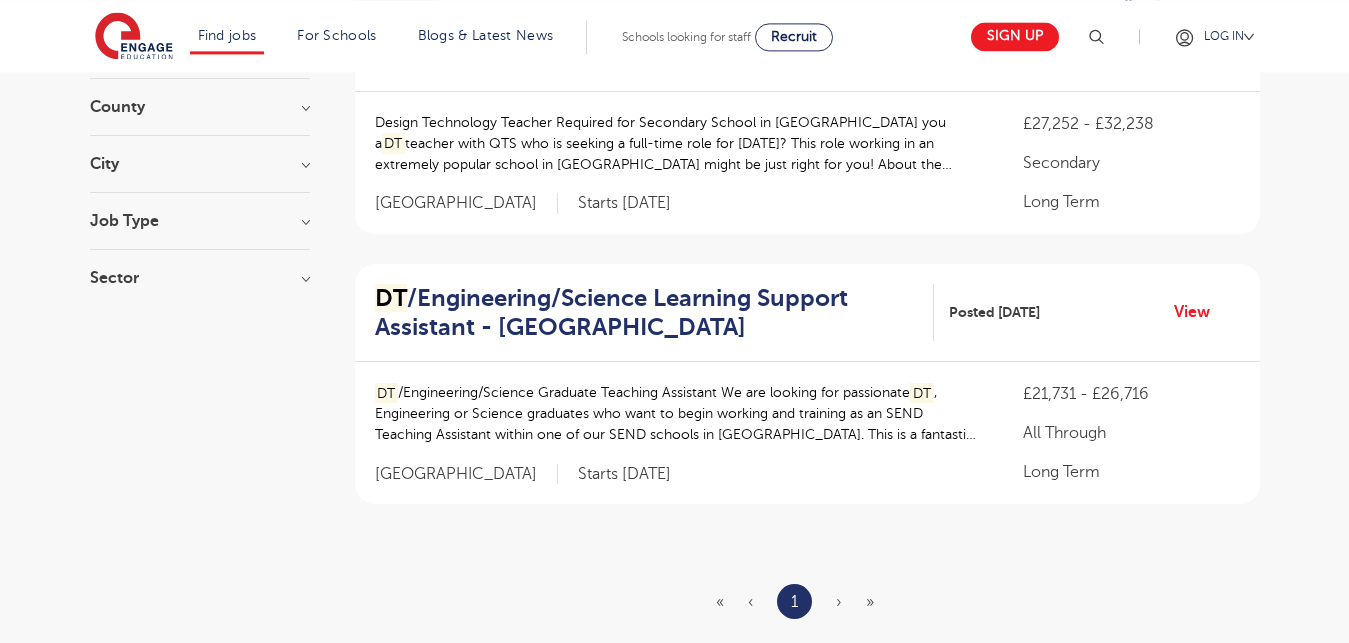 type on "dT" 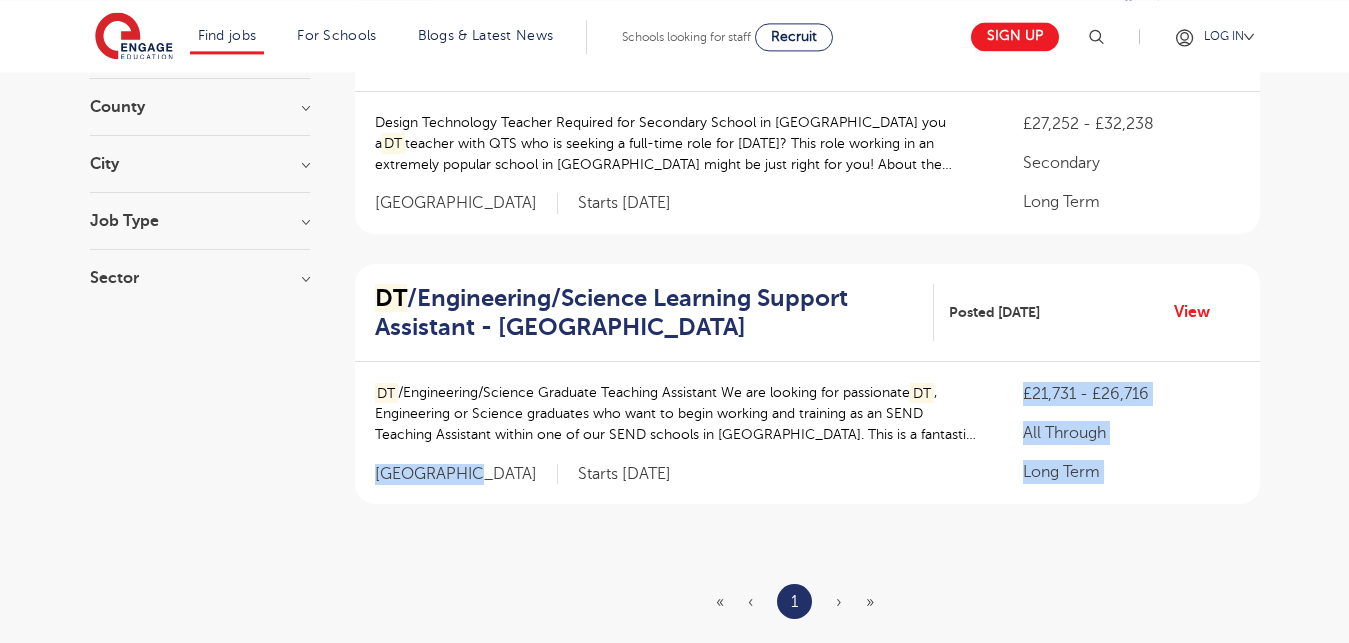 drag, startPoint x: 469, startPoint y: 473, endPoint x: 371, endPoint y: 476, distance: 98.045906 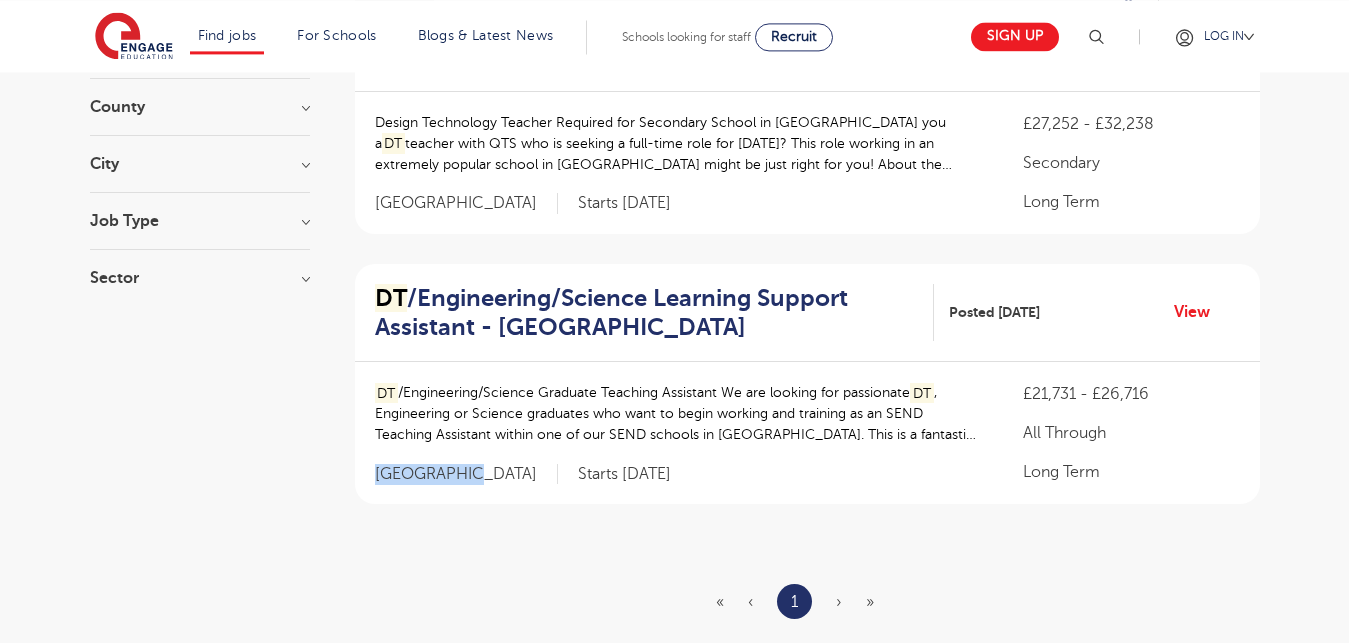 drag, startPoint x: 378, startPoint y: 472, endPoint x: 462, endPoint y: 468, distance: 84.095184 